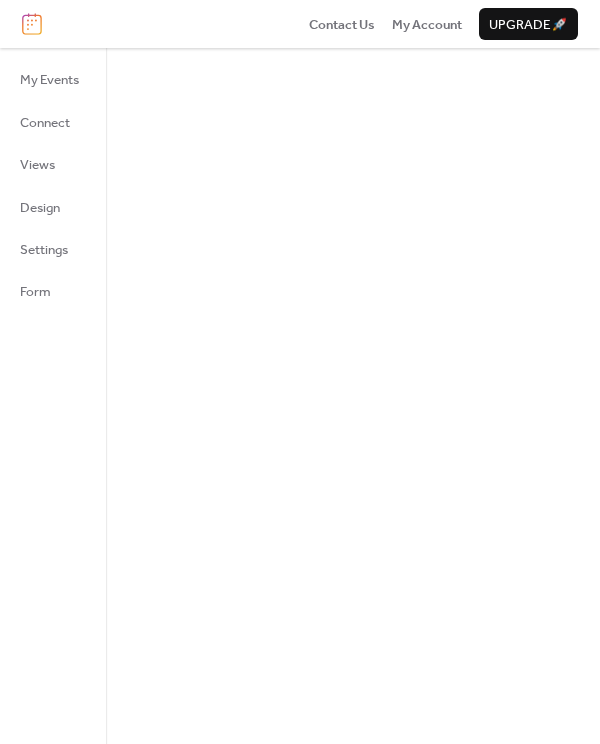 scroll, scrollTop: 0, scrollLeft: 0, axis: both 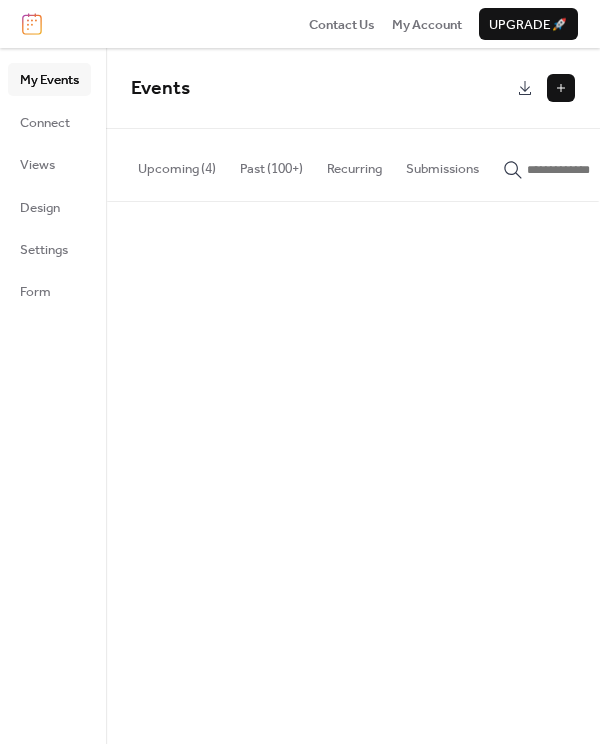 click on "My Events" at bounding box center (49, 80) 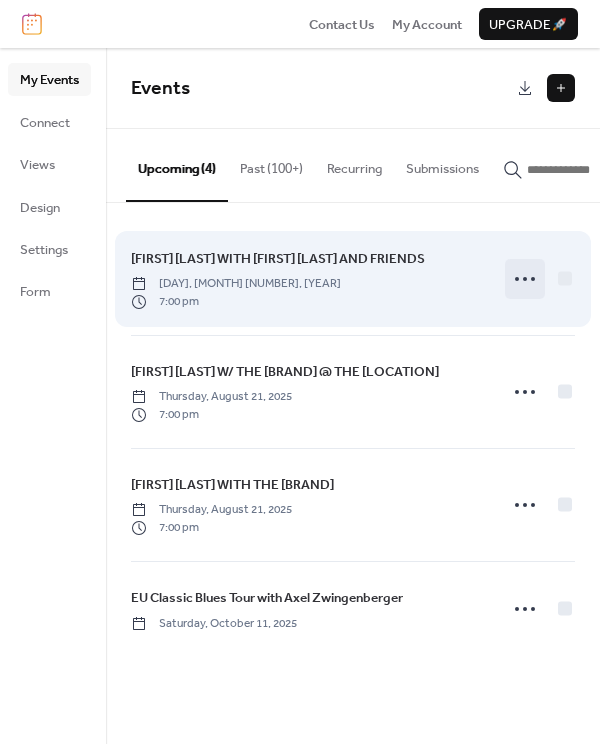 click 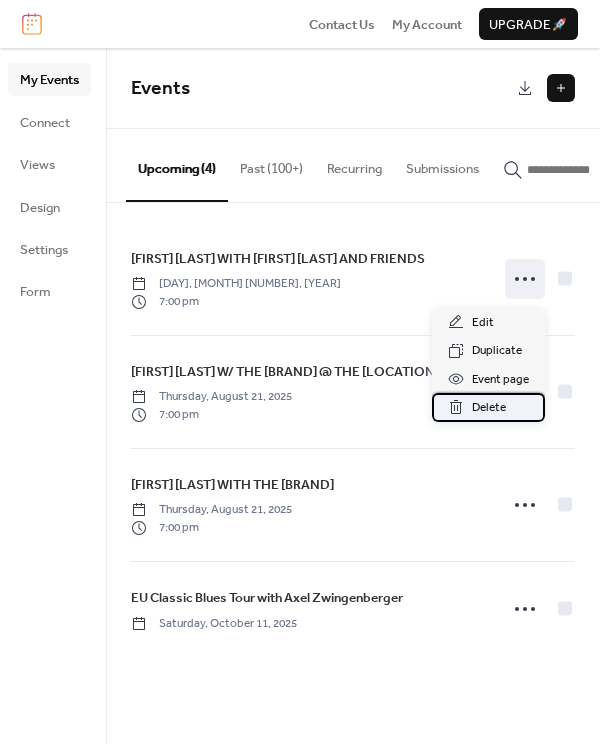 click on "Delete" at bounding box center (489, 408) 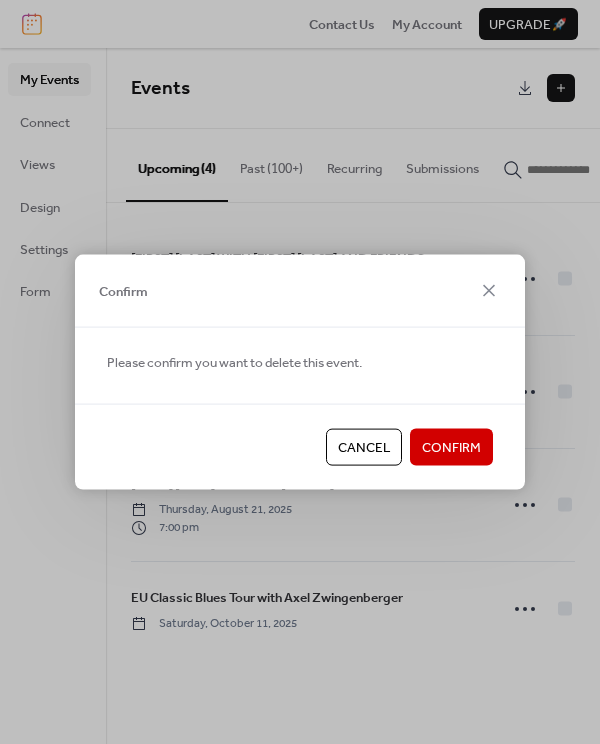 click on "Confirm" at bounding box center [451, 448] 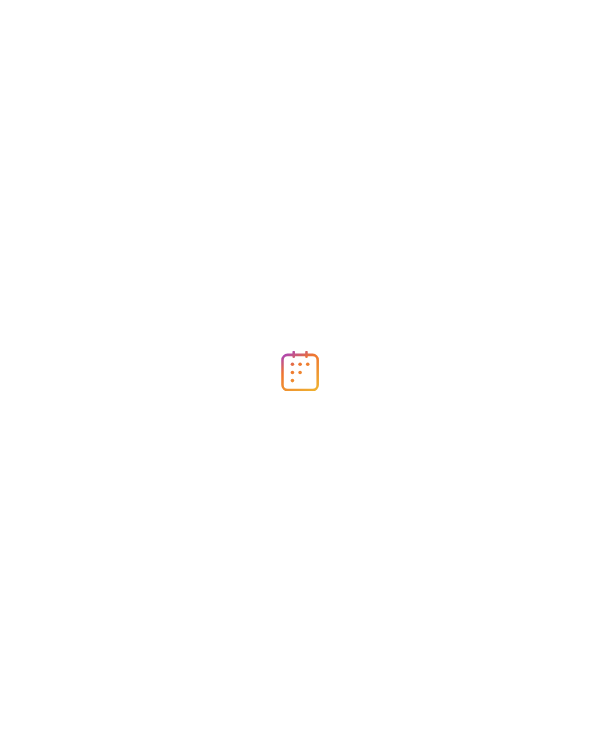 scroll, scrollTop: 0, scrollLeft: 0, axis: both 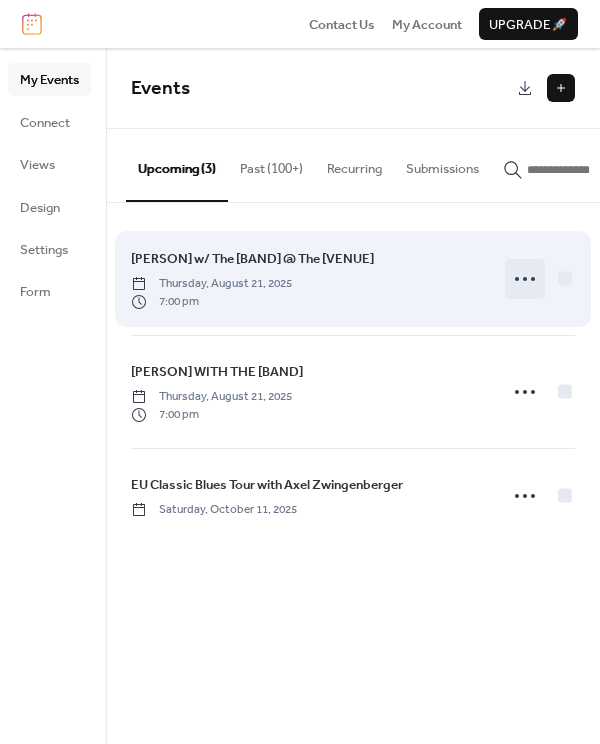 click 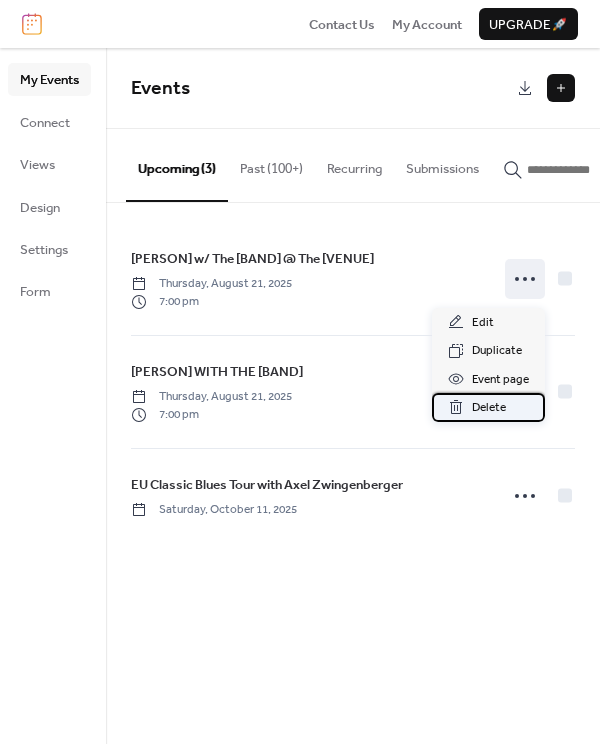 click on "Delete" at bounding box center (489, 408) 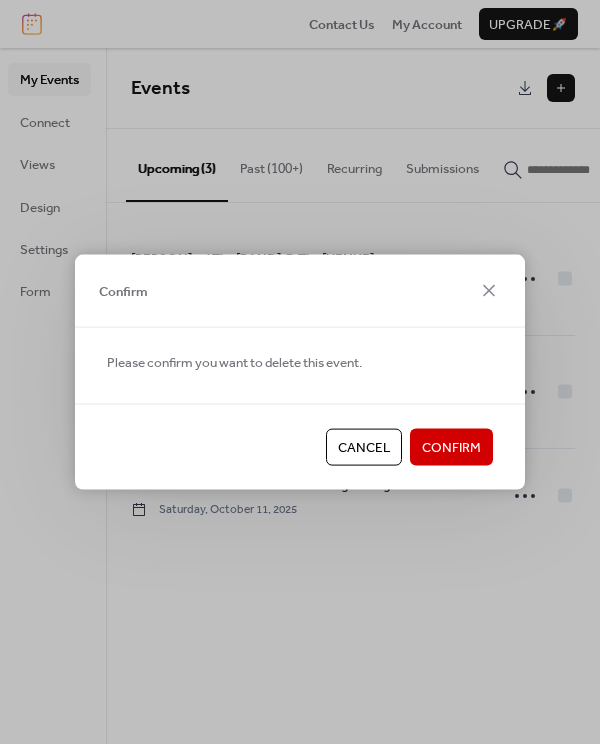 click on "Cancel" at bounding box center (364, 447) 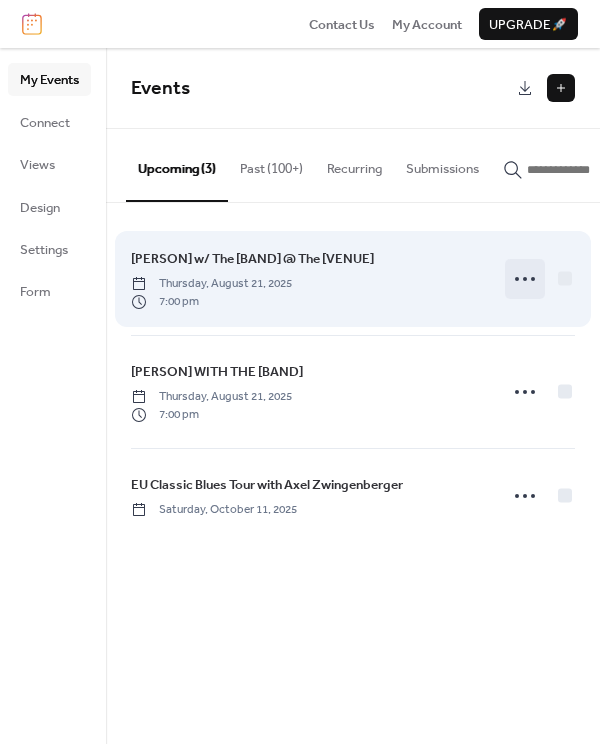 click 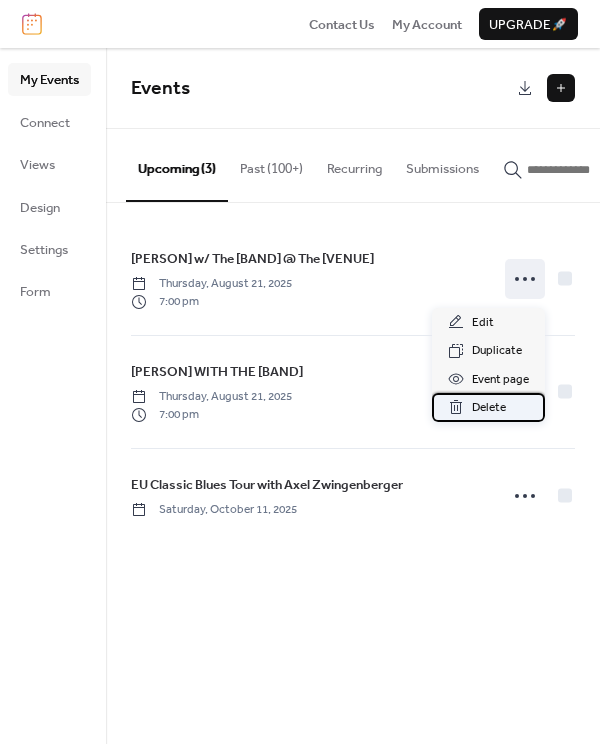 click on "Delete" at bounding box center [489, 408] 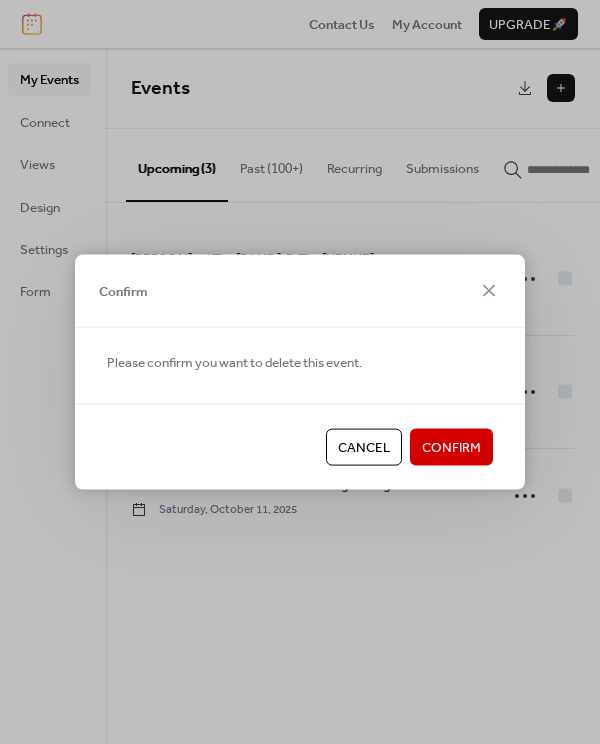 click on "Confirm" at bounding box center [451, 448] 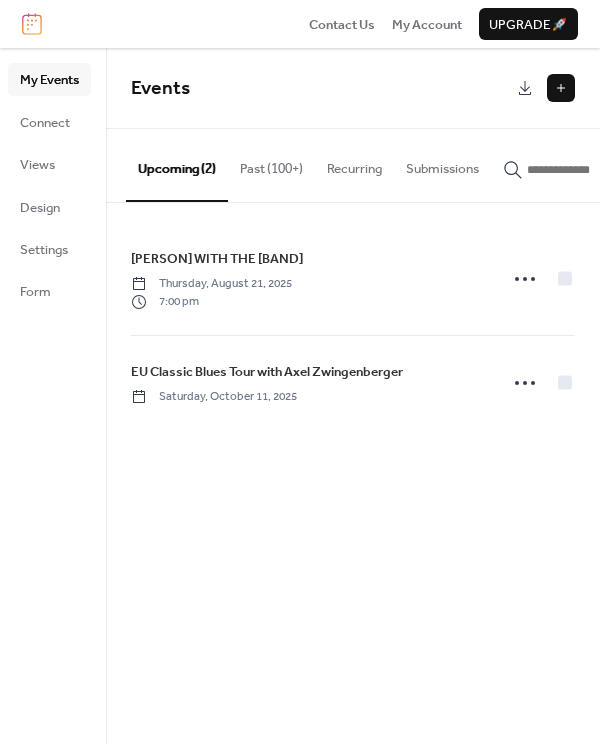 click at bounding box center (561, 88) 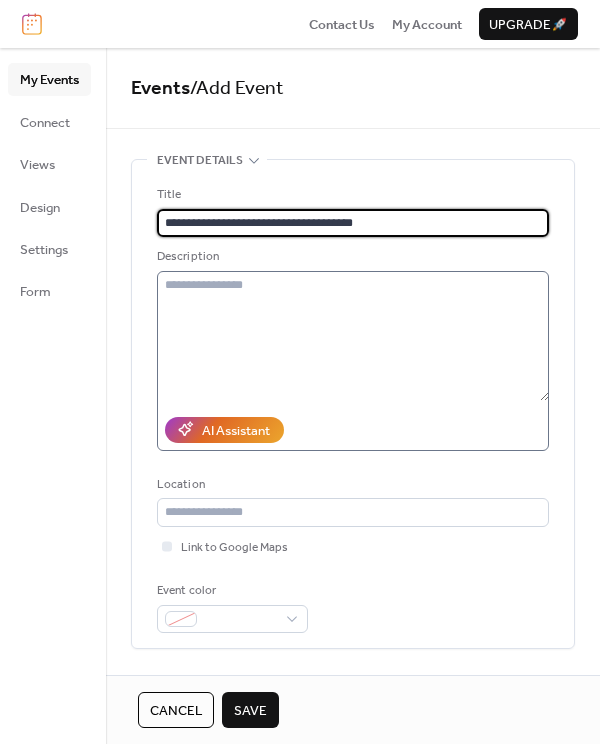 type on "**********" 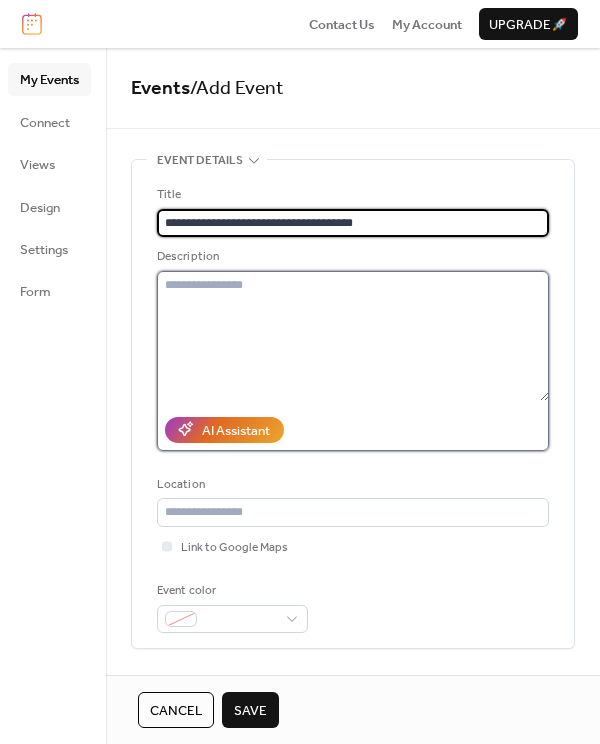 click at bounding box center (353, 336) 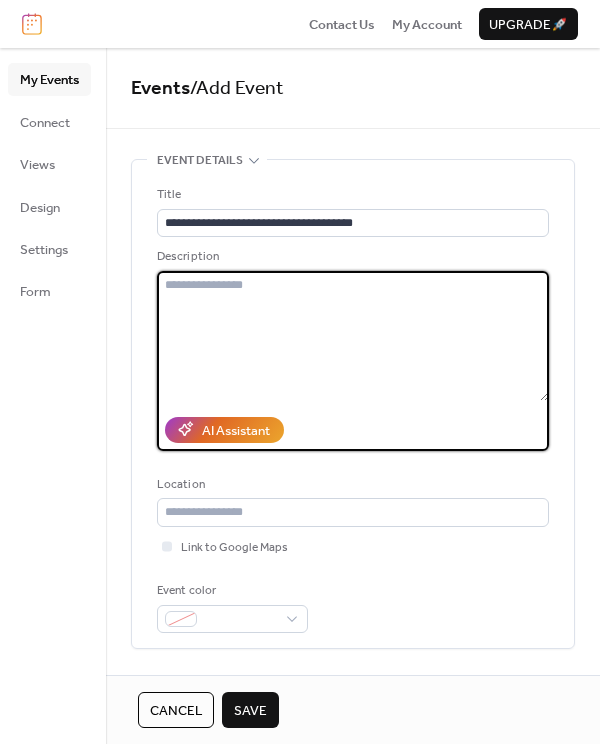 paste on "**********" 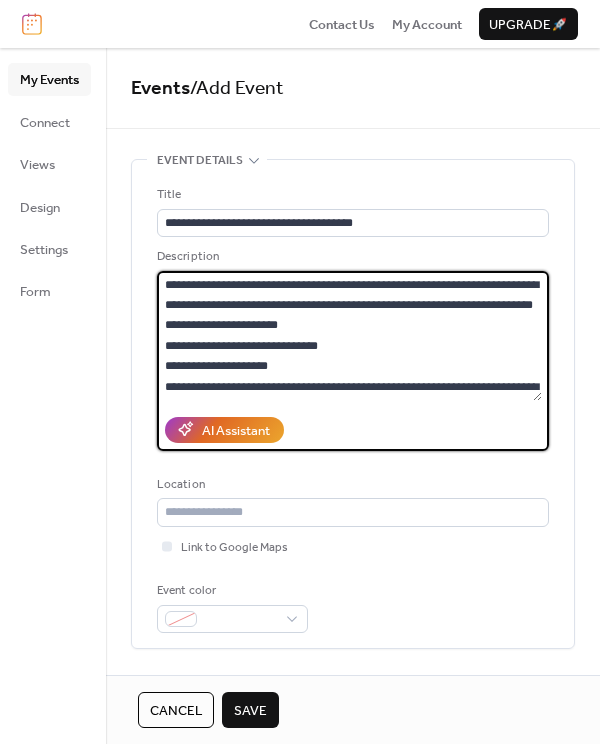 scroll, scrollTop: 58, scrollLeft: 0, axis: vertical 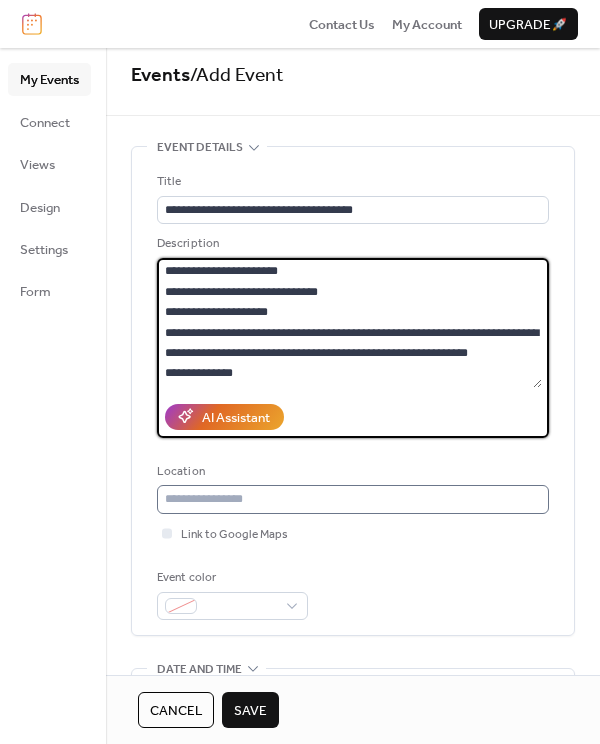 type on "**********" 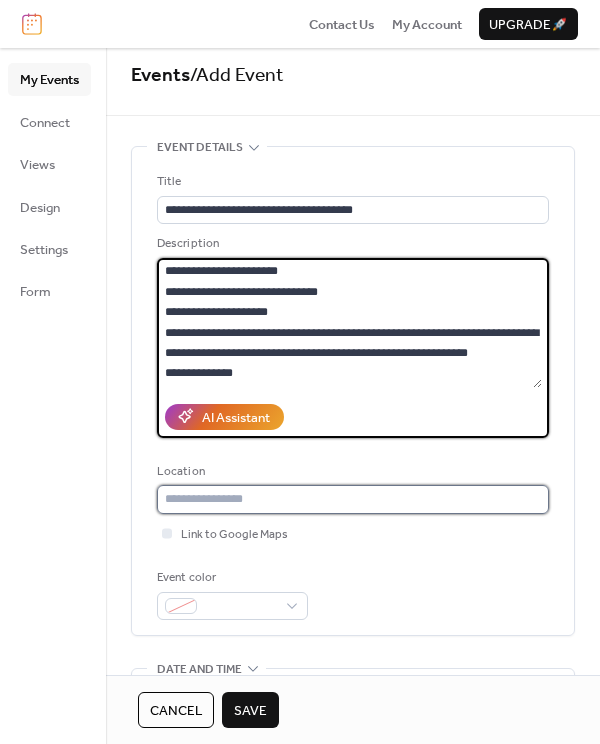 click at bounding box center [353, 499] 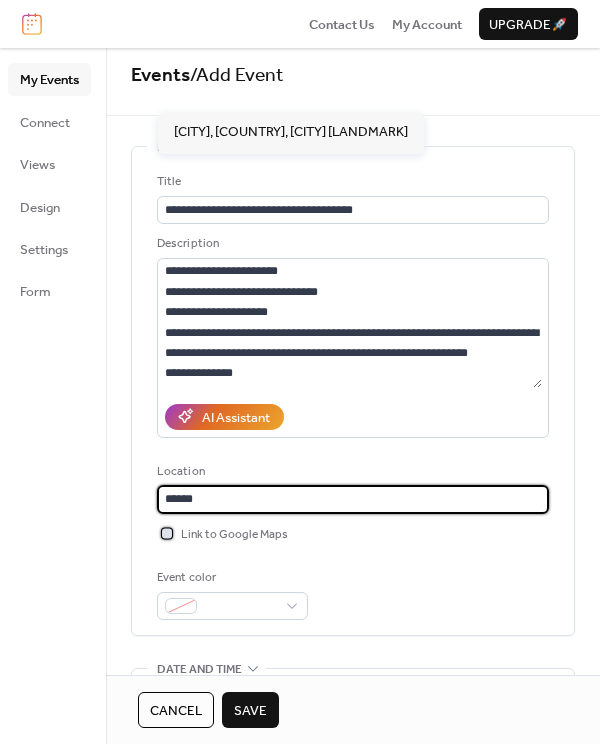 click at bounding box center (167, 533) 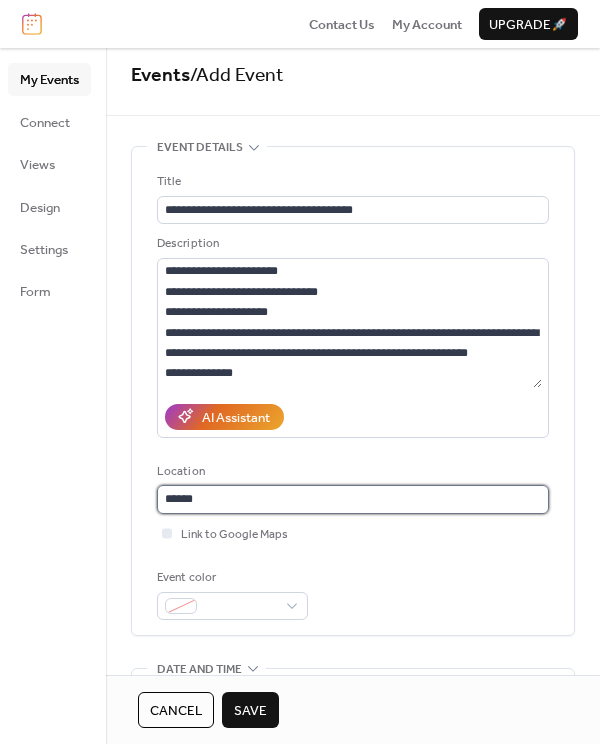 click on "******" at bounding box center (353, 499) 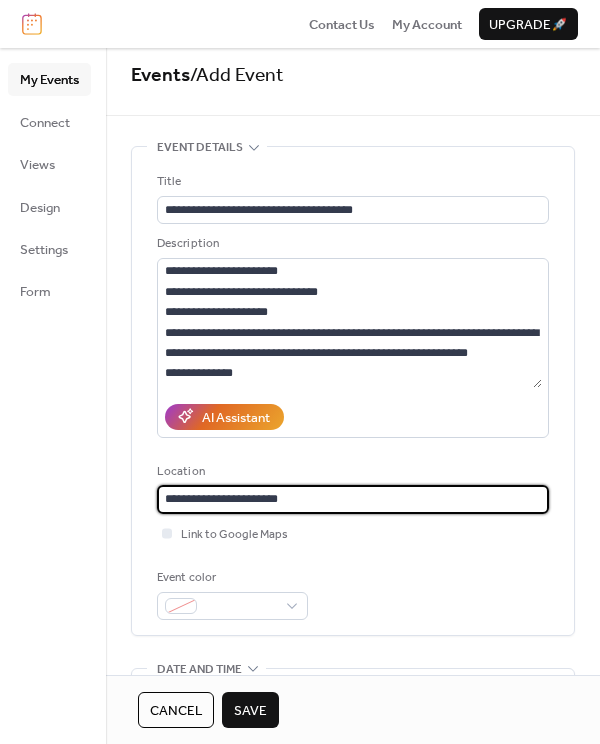 type on "**********" 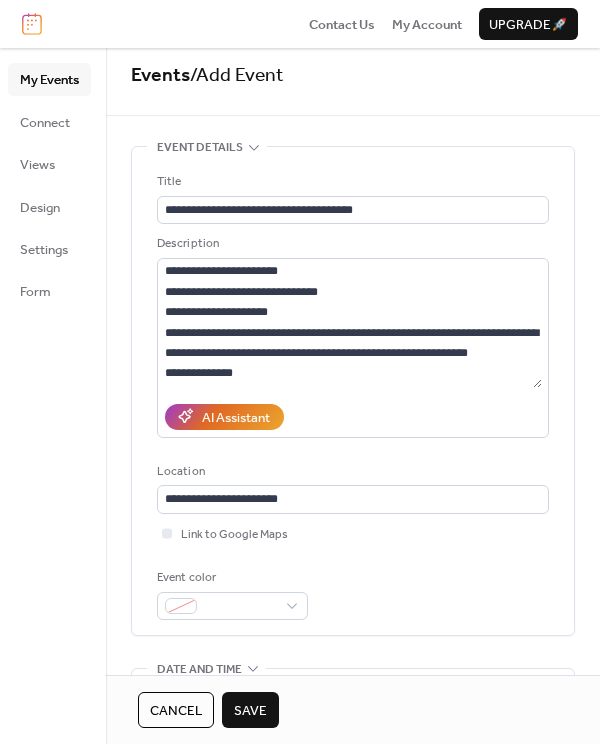 scroll, scrollTop: 15, scrollLeft: 0, axis: vertical 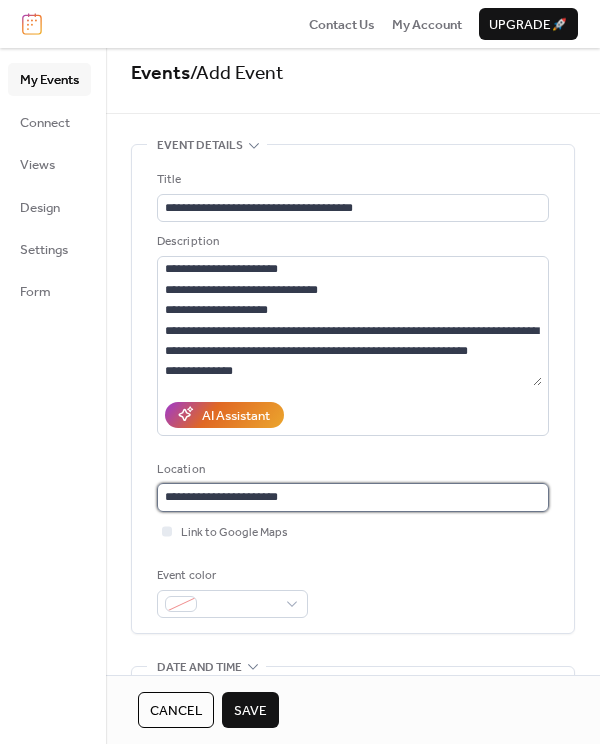 click on "**********" at bounding box center [353, 497] 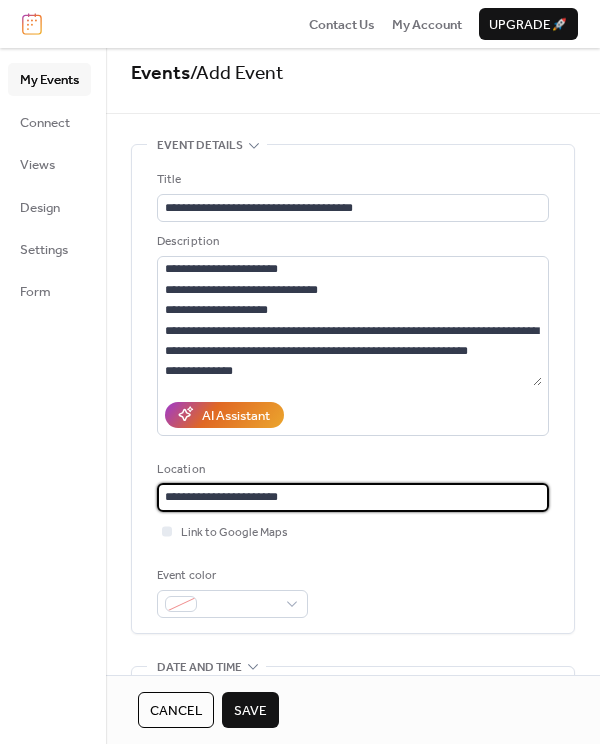 type 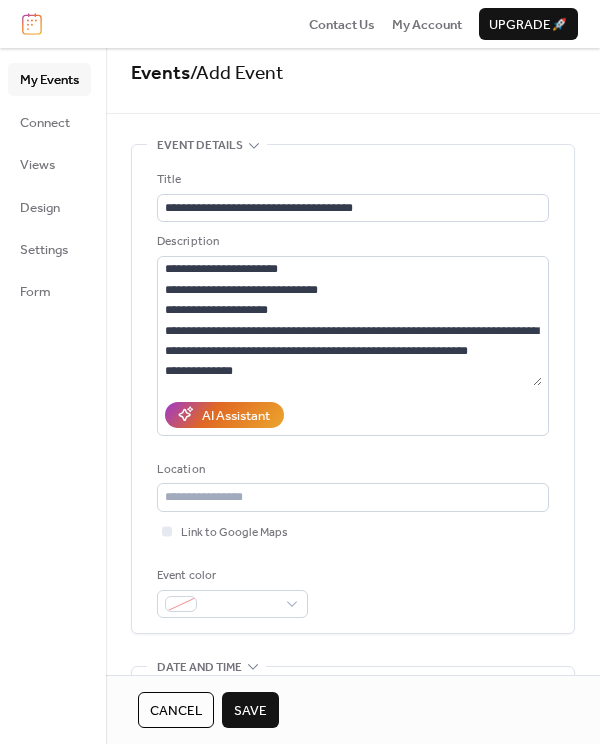 click on "Event color" at bounding box center (353, 592) 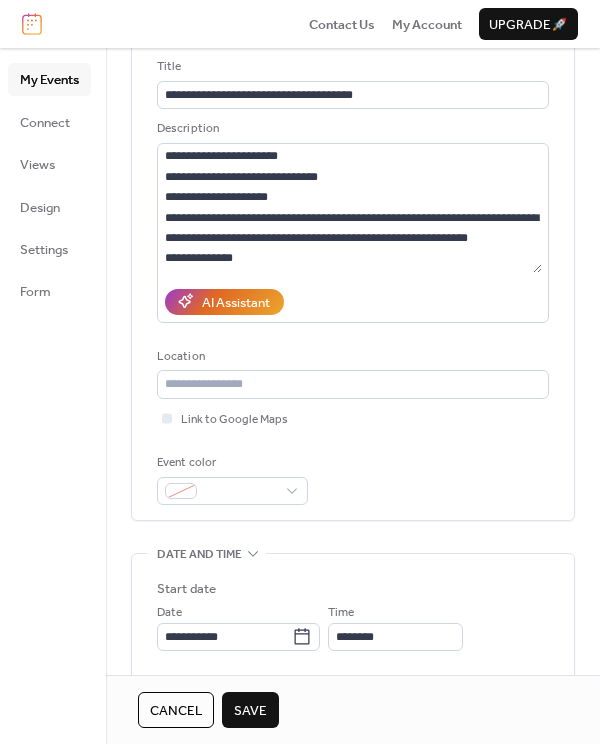 scroll, scrollTop: 197, scrollLeft: 0, axis: vertical 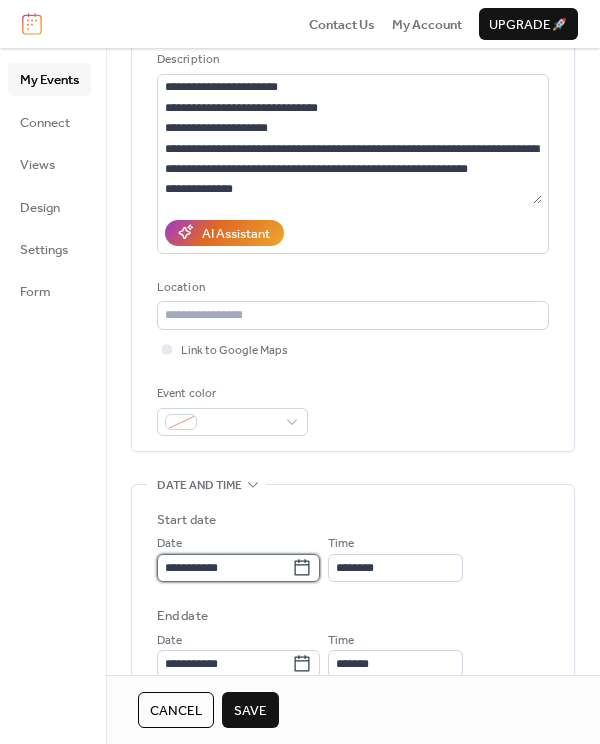 click on "**********" at bounding box center [224, 568] 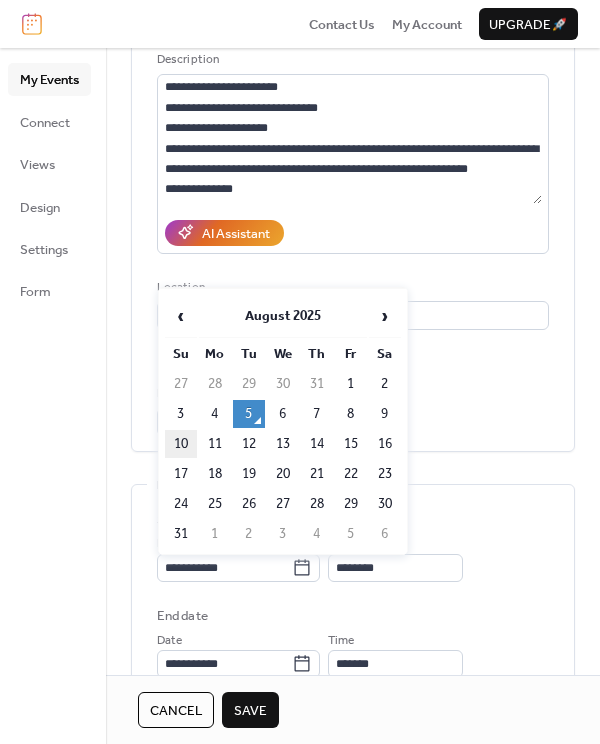 click on "10" at bounding box center [181, 444] 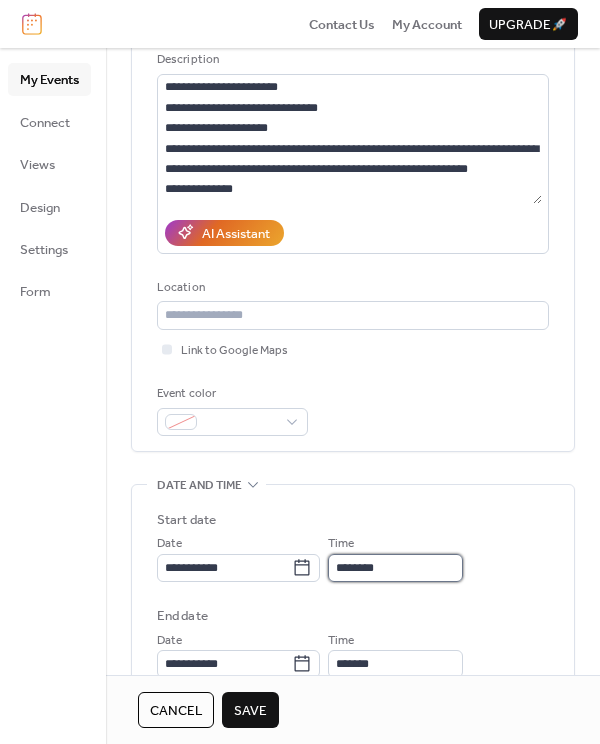 click on "********" at bounding box center (395, 568) 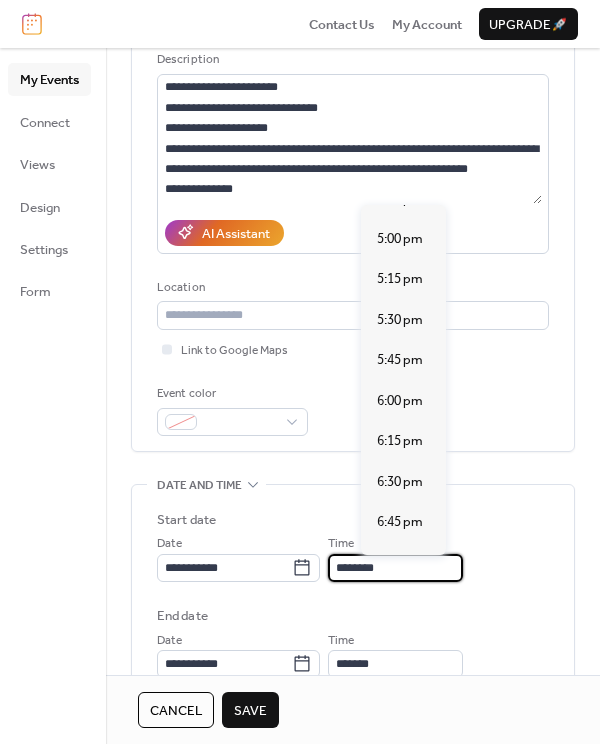 scroll, scrollTop: 2781, scrollLeft: 0, axis: vertical 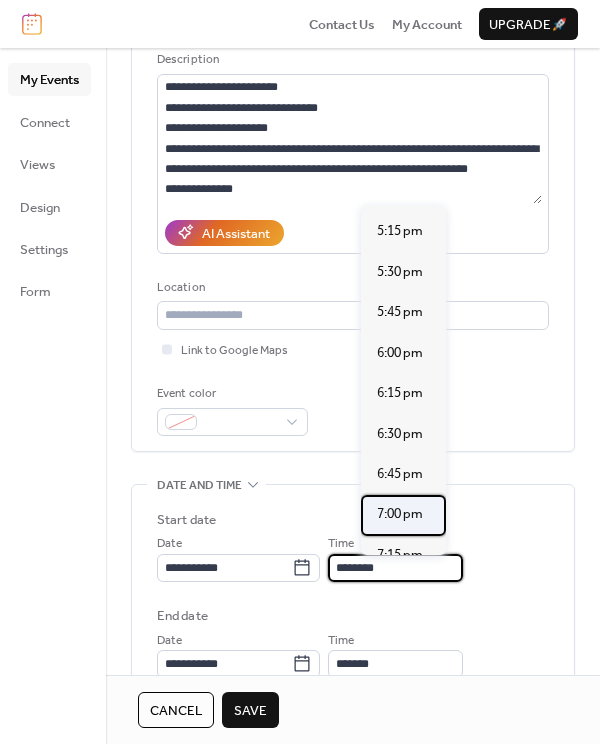 click on "7:00 pm" at bounding box center [400, 514] 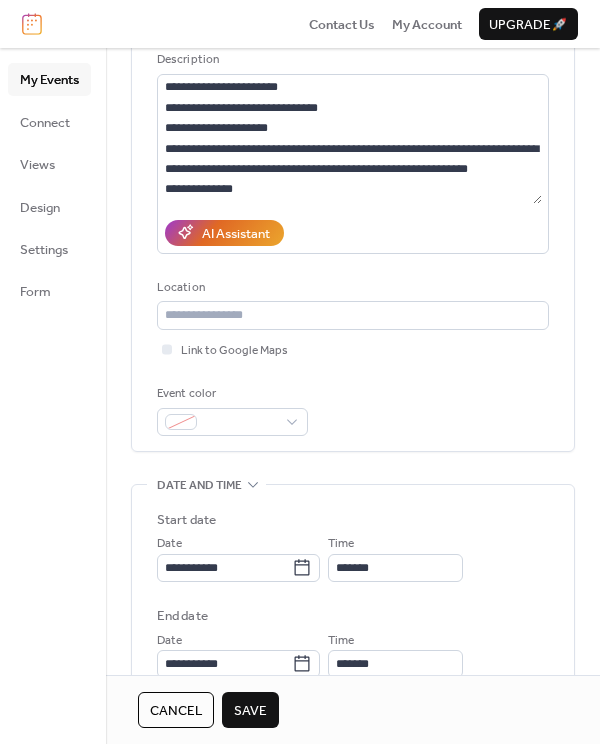 type on "*******" 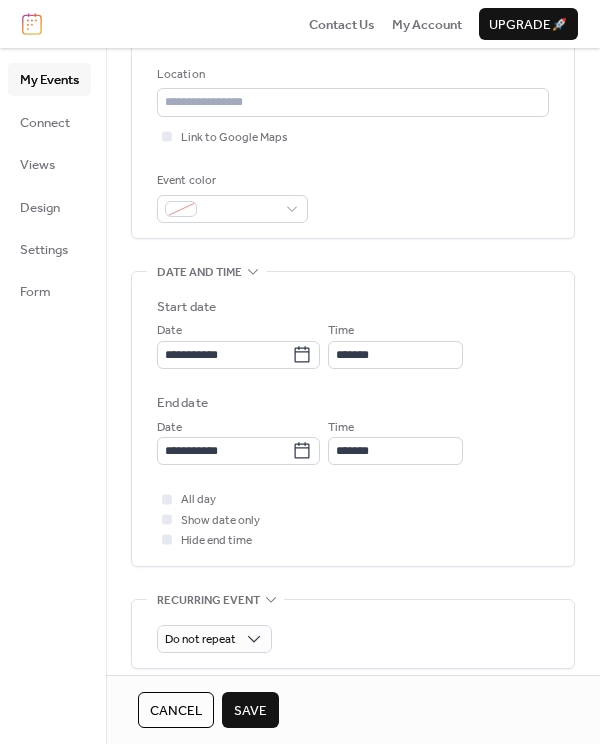 scroll, scrollTop: 411, scrollLeft: 0, axis: vertical 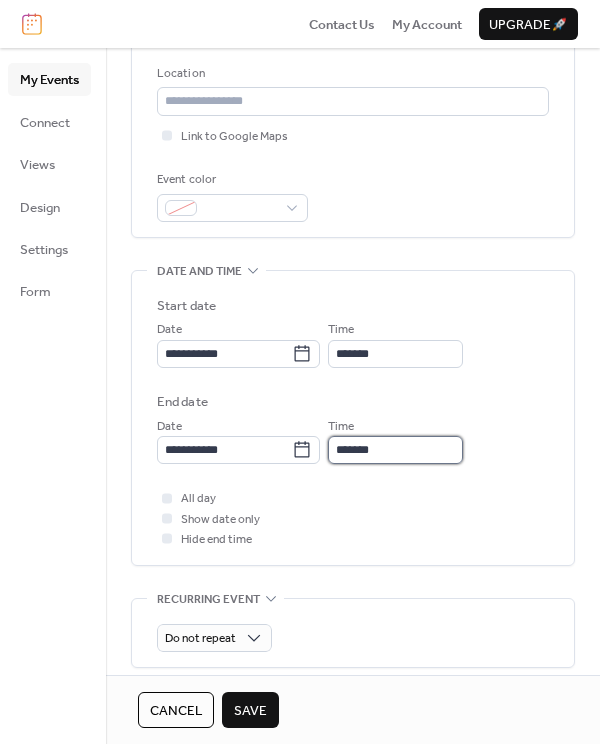click on "*******" at bounding box center [395, 450] 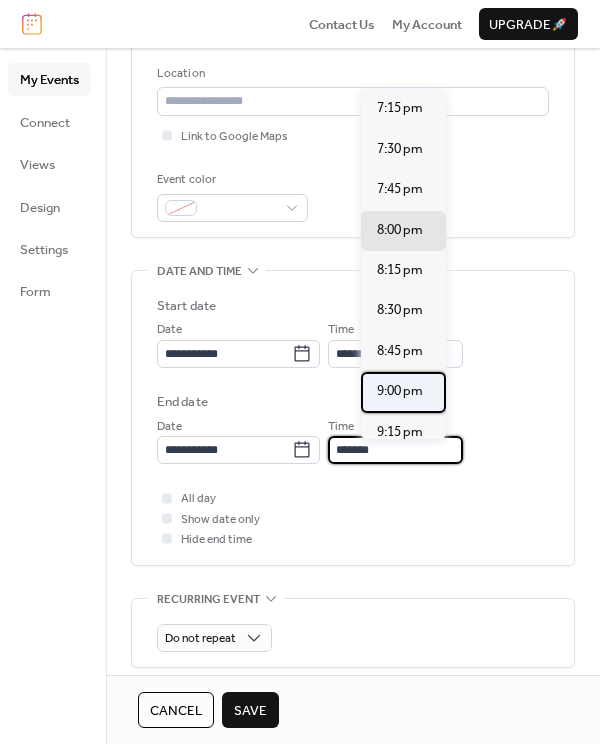 click on "9:00 pm" at bounding box center [400, 391] 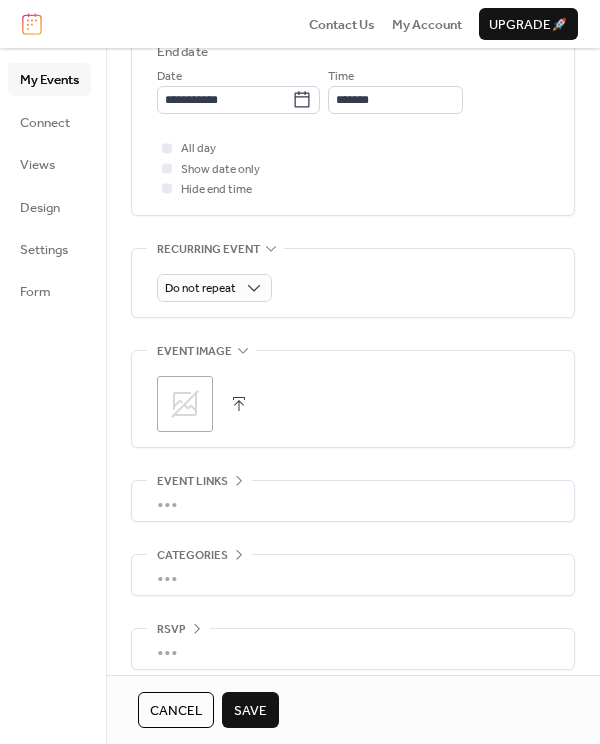 scroll, scrollTop: 780, scrollLeft: 0, axis: vertical 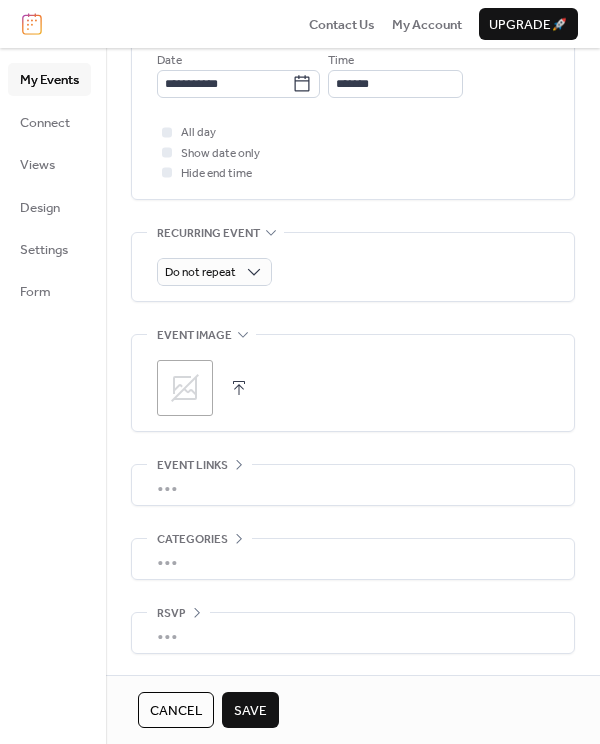 click on "•••" at bounding box center [353, 485] 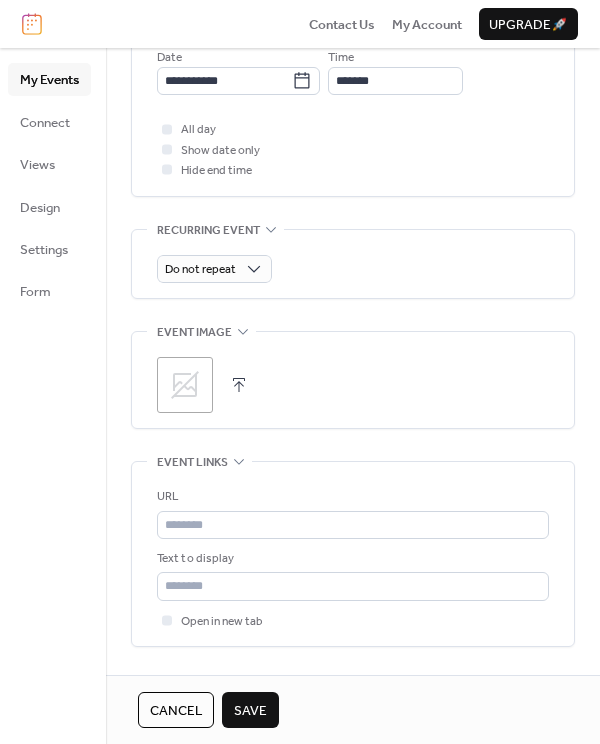 scroll, scrollTop: 809, scrollLeft: 0, axis: vertical 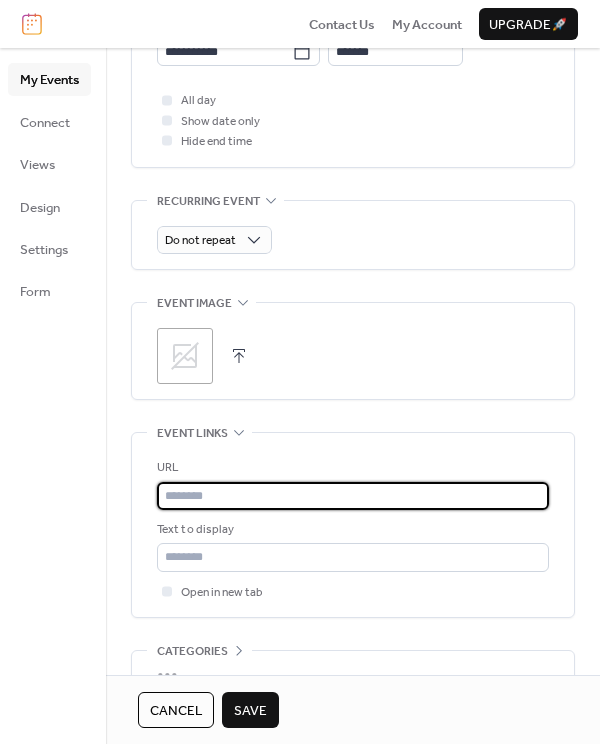 click at bounding box center (353, 496) 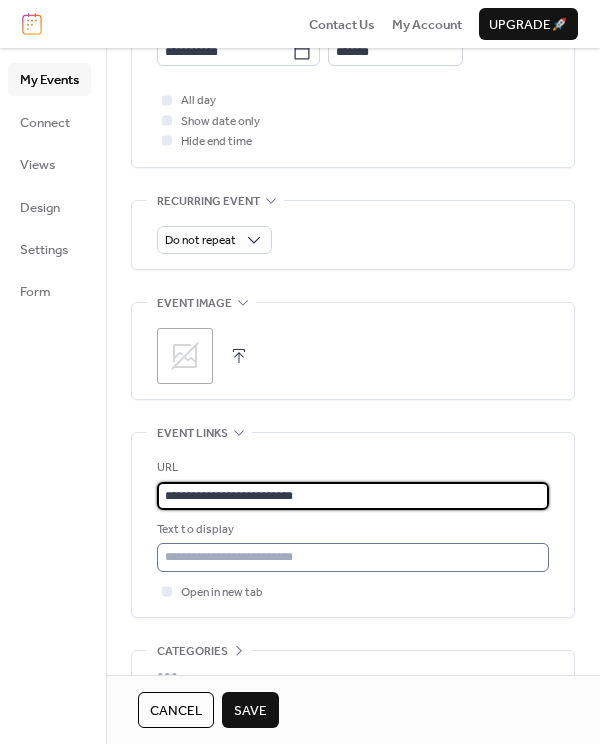 type on "**********" 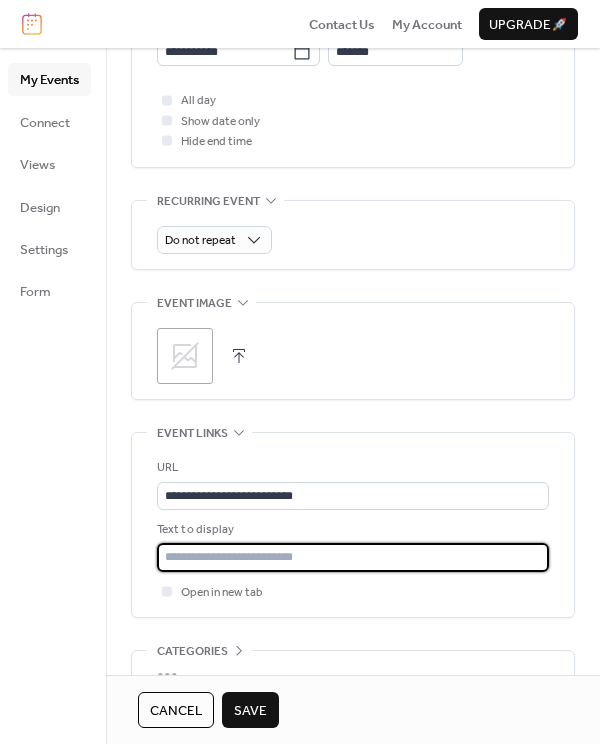 click at bounding box center [353, 557] 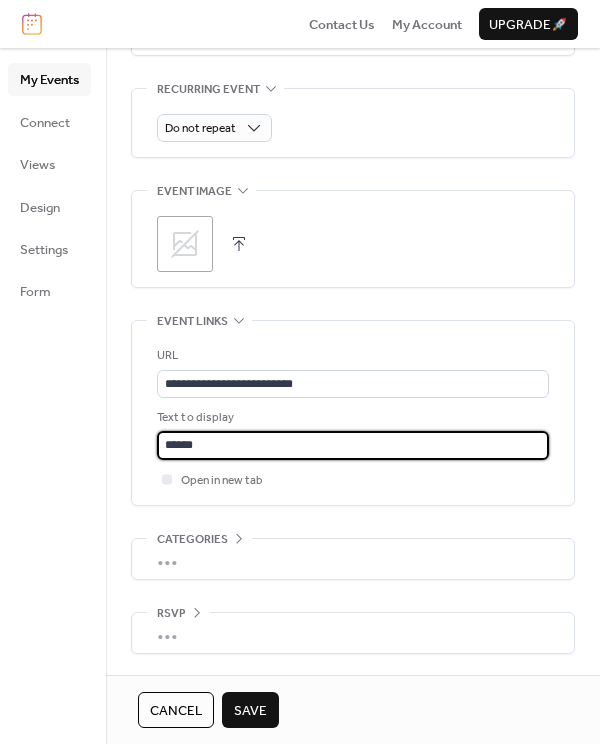 scroll, scrollTop: 928, scrollLeft: 0, axis: vertical 